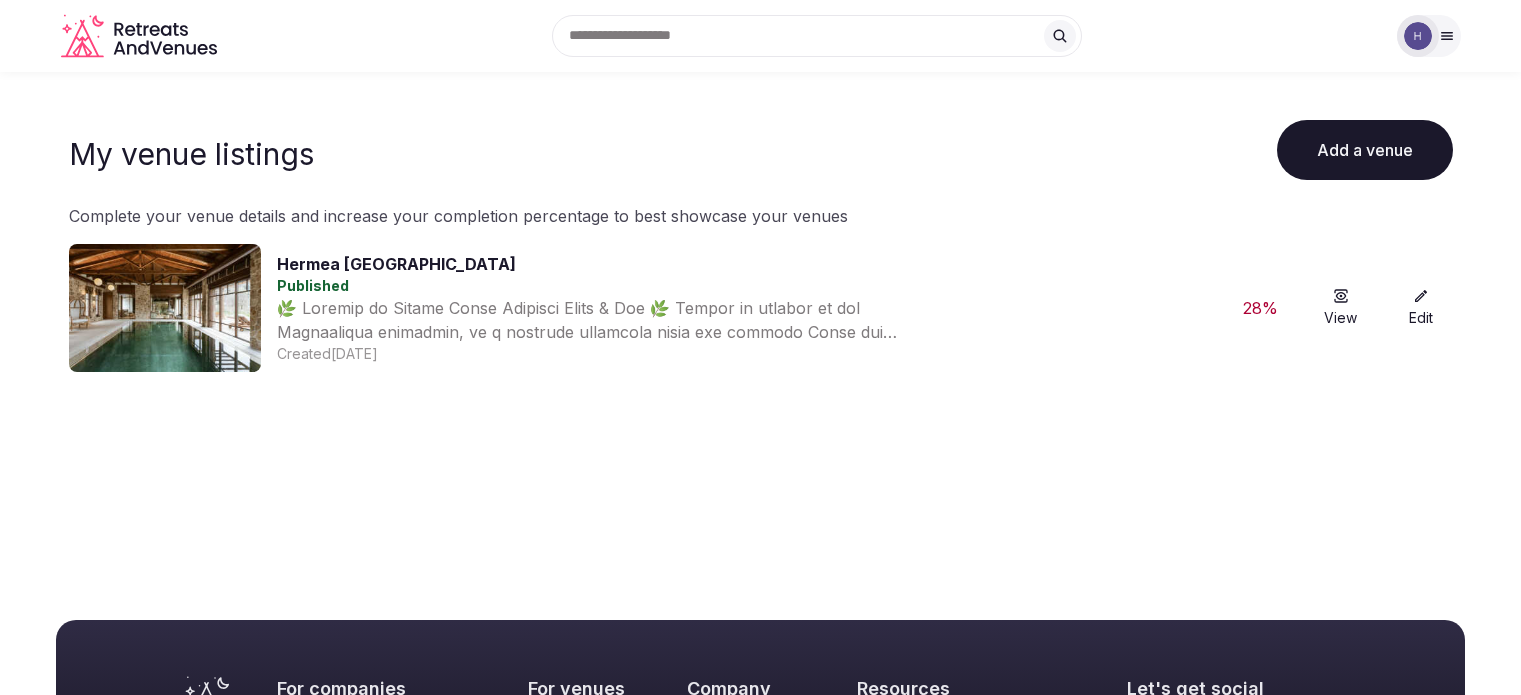 scroll, scrollTop: 0, scrollLeft: 0, axis: both 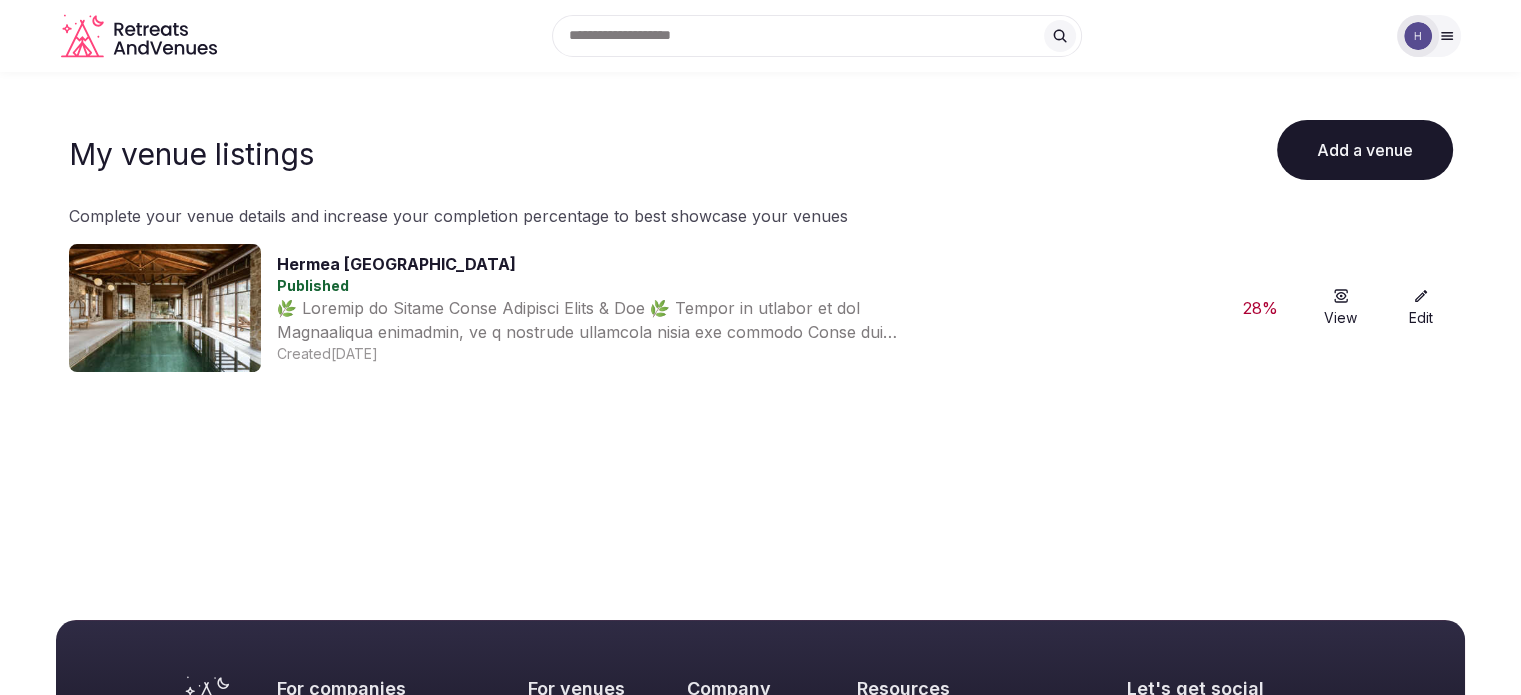 click 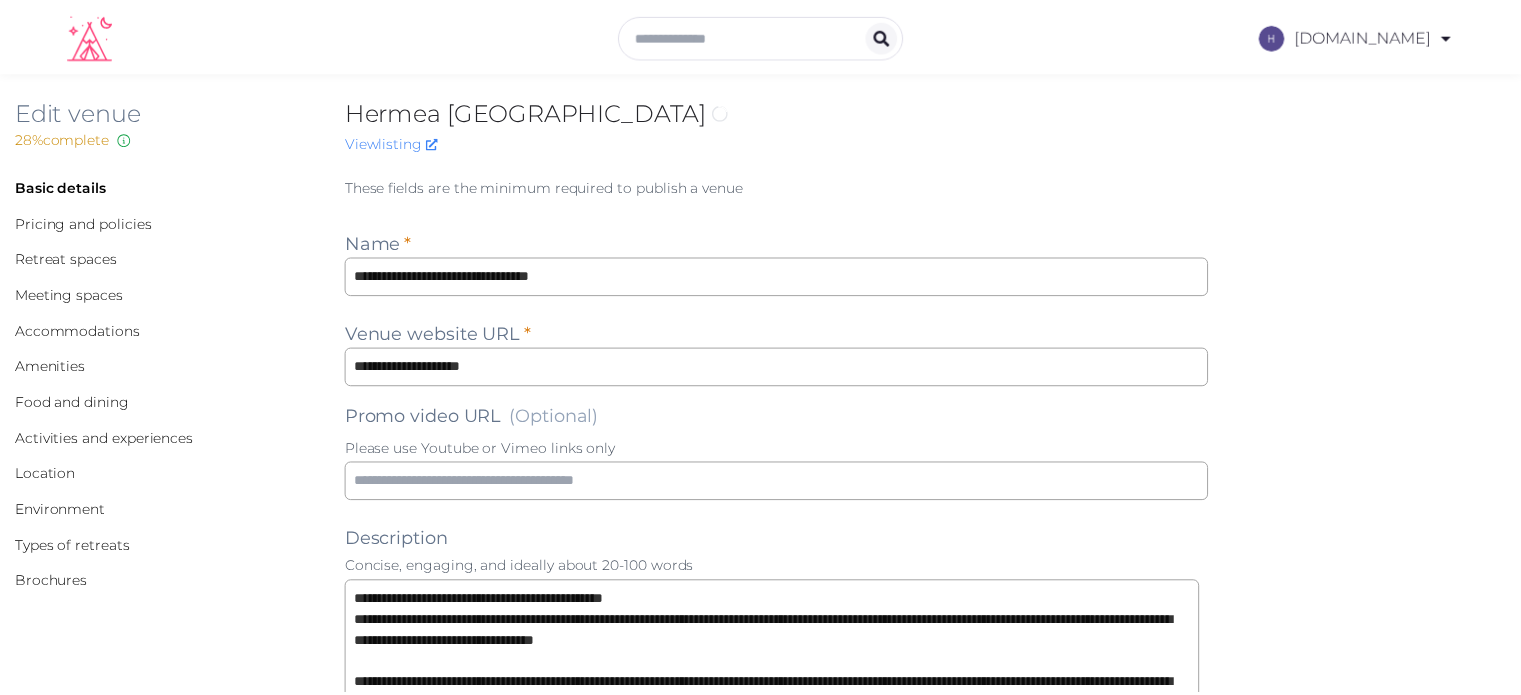 scroll, scrollTop: 0, scrollLeft: 0, axis: both 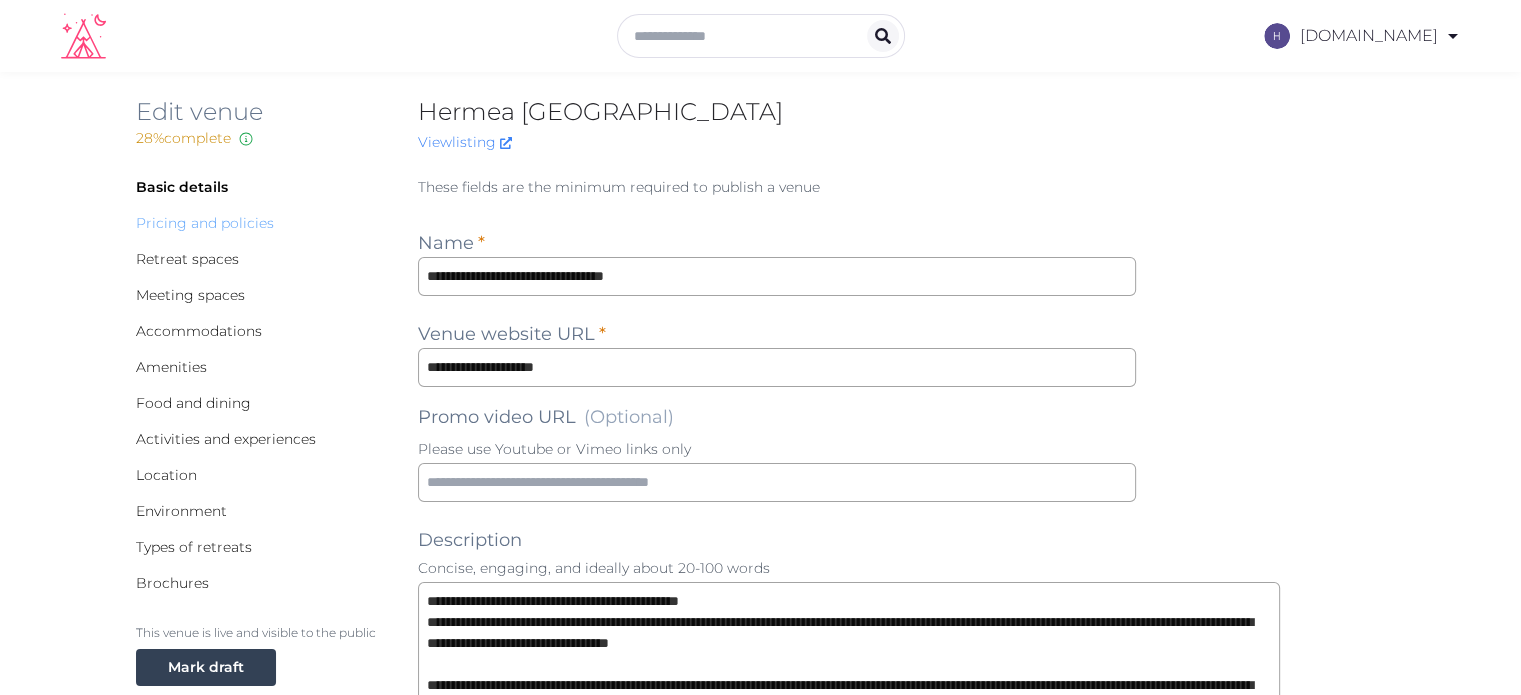 click on "Pricing and policies" at bounding box center (205, 223) 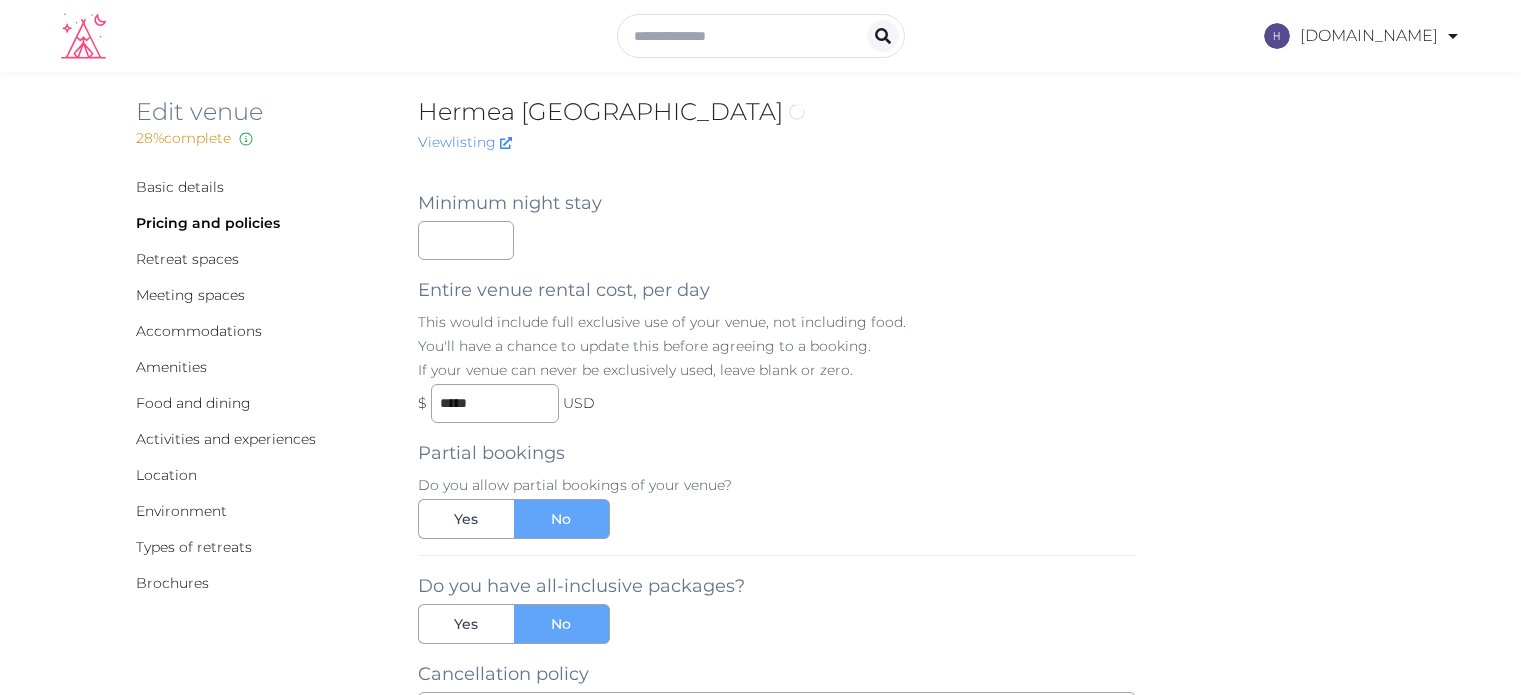scroll, scrollTop: 0, scrollLeft: 0, axis: both 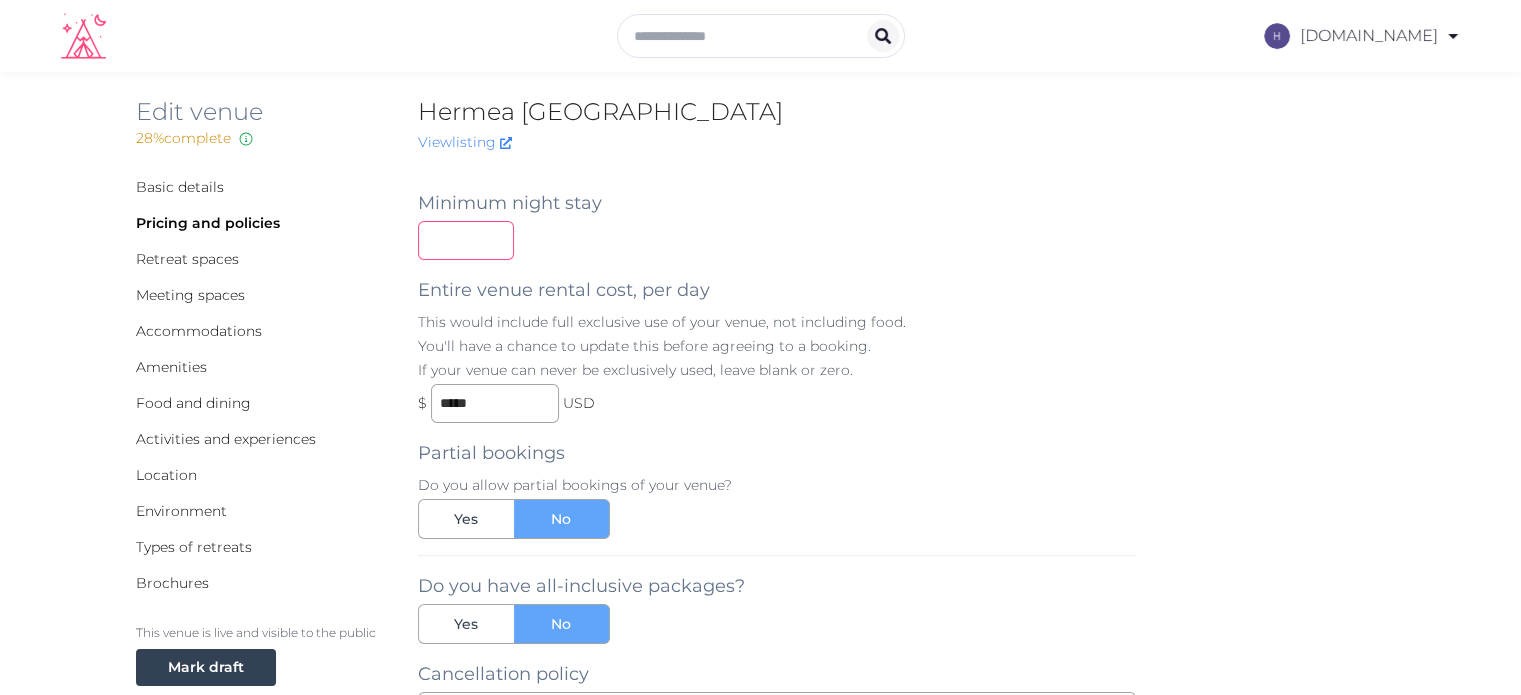 click at bounding box center [466, 240] 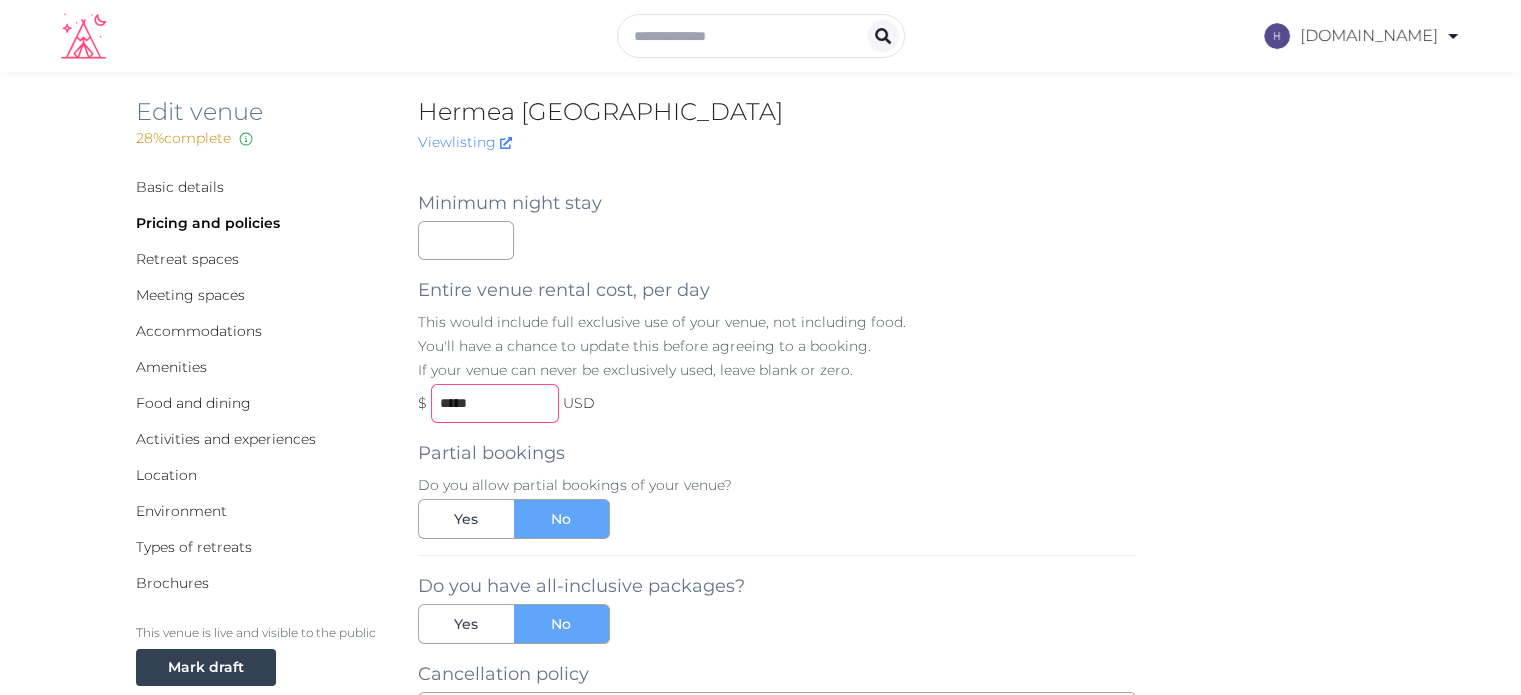 click on "*****" at bounding box center [495, 403] 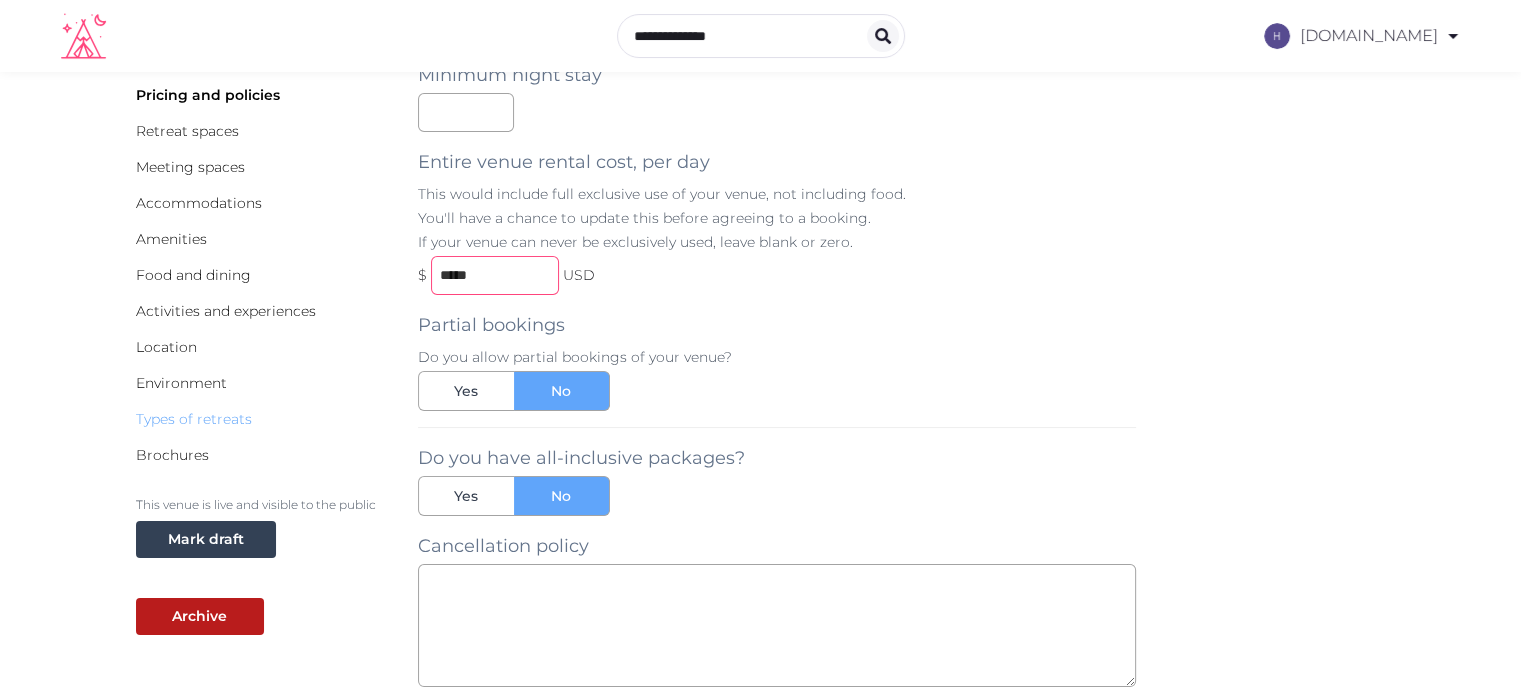 scroll, scrollTop: 98, scrollLeft: 0, axis: vertical 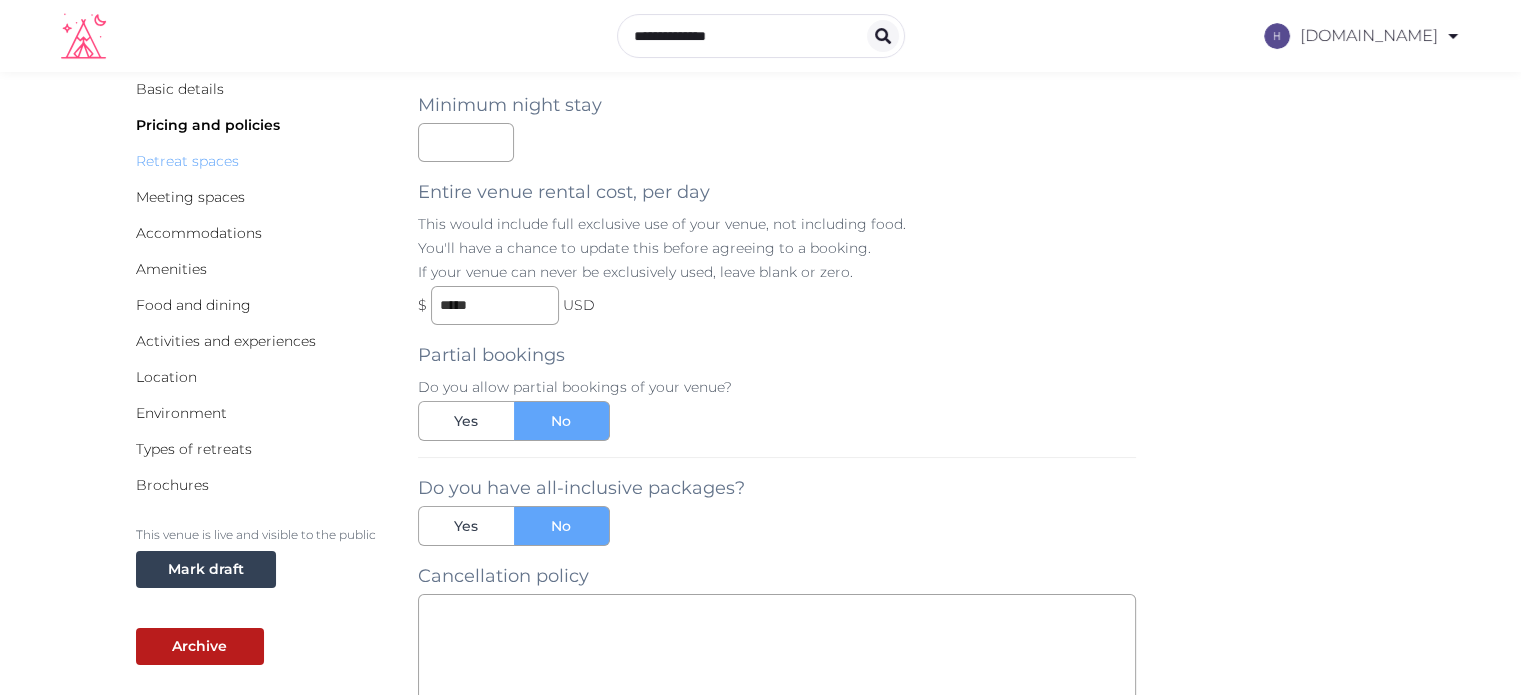 click on "Retreat spaces" at bounding box center [187, 161] 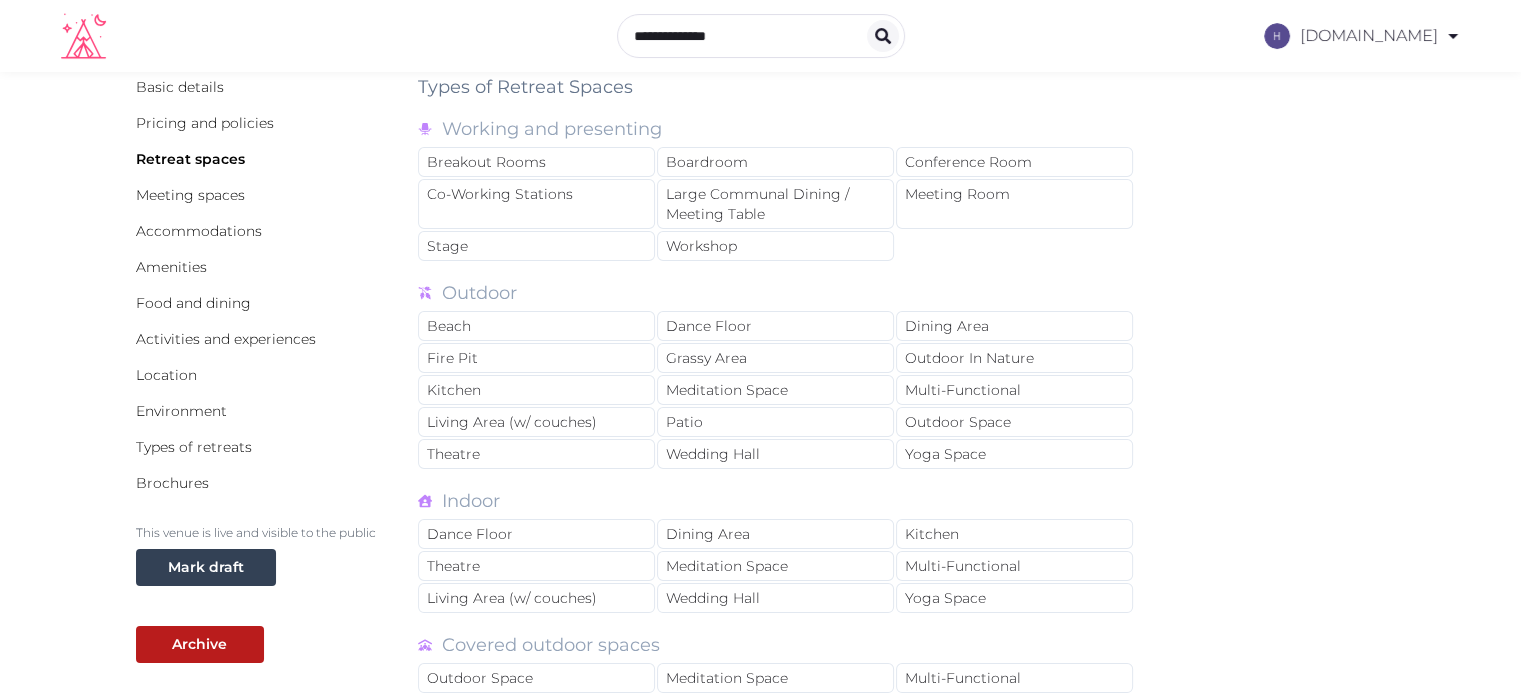 scroll, scrollTop: 200, scrollLeft: 0, axis: vertical 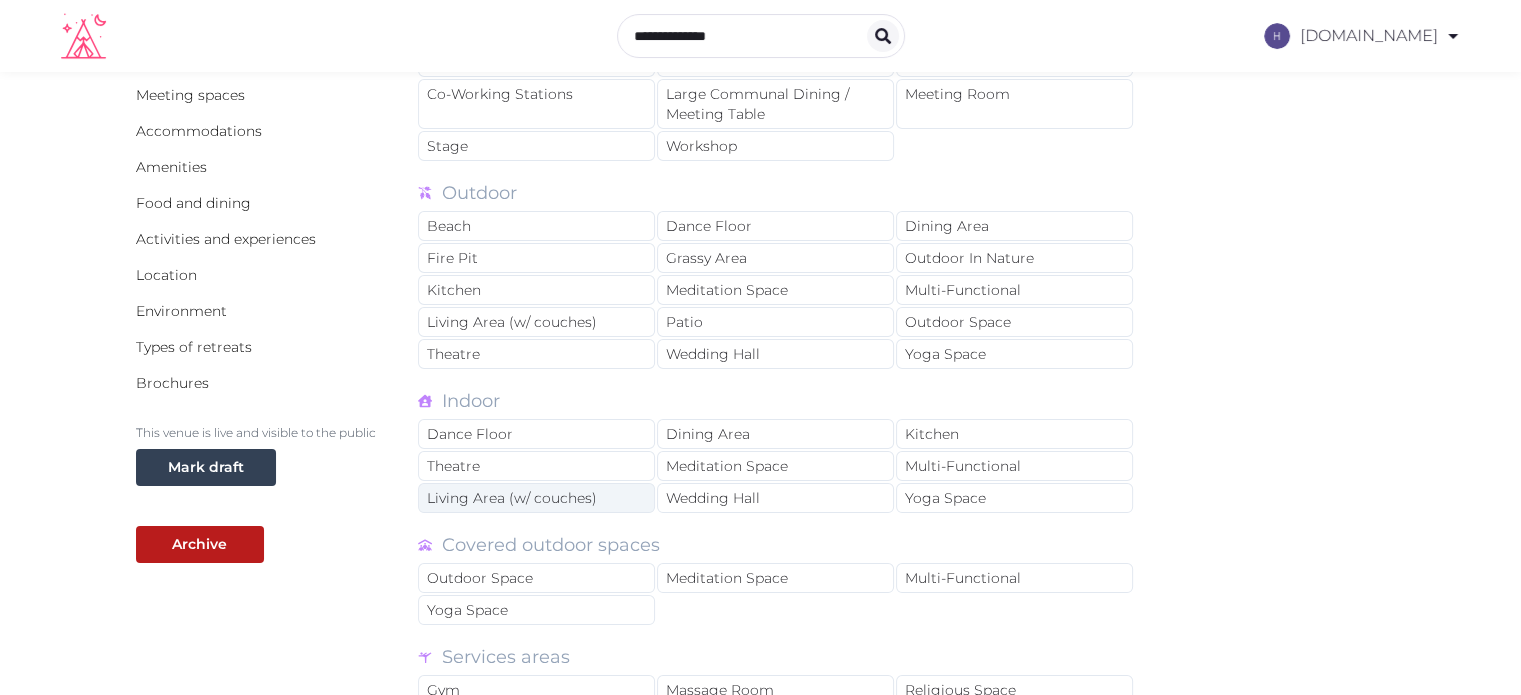 click on "Living Area (w/ couches)" at bounding box center [536, 498] 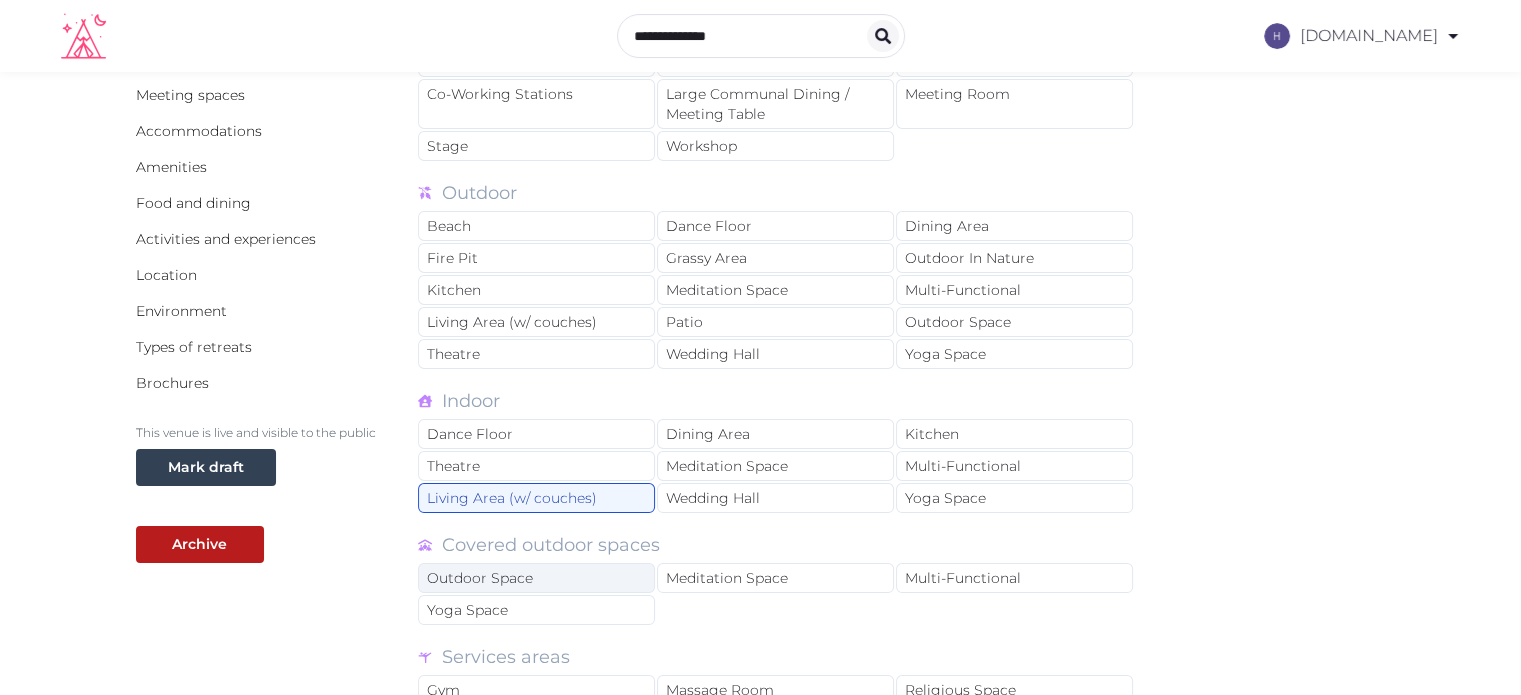click on "Outdoor Space" at bounding box center [536, 578] 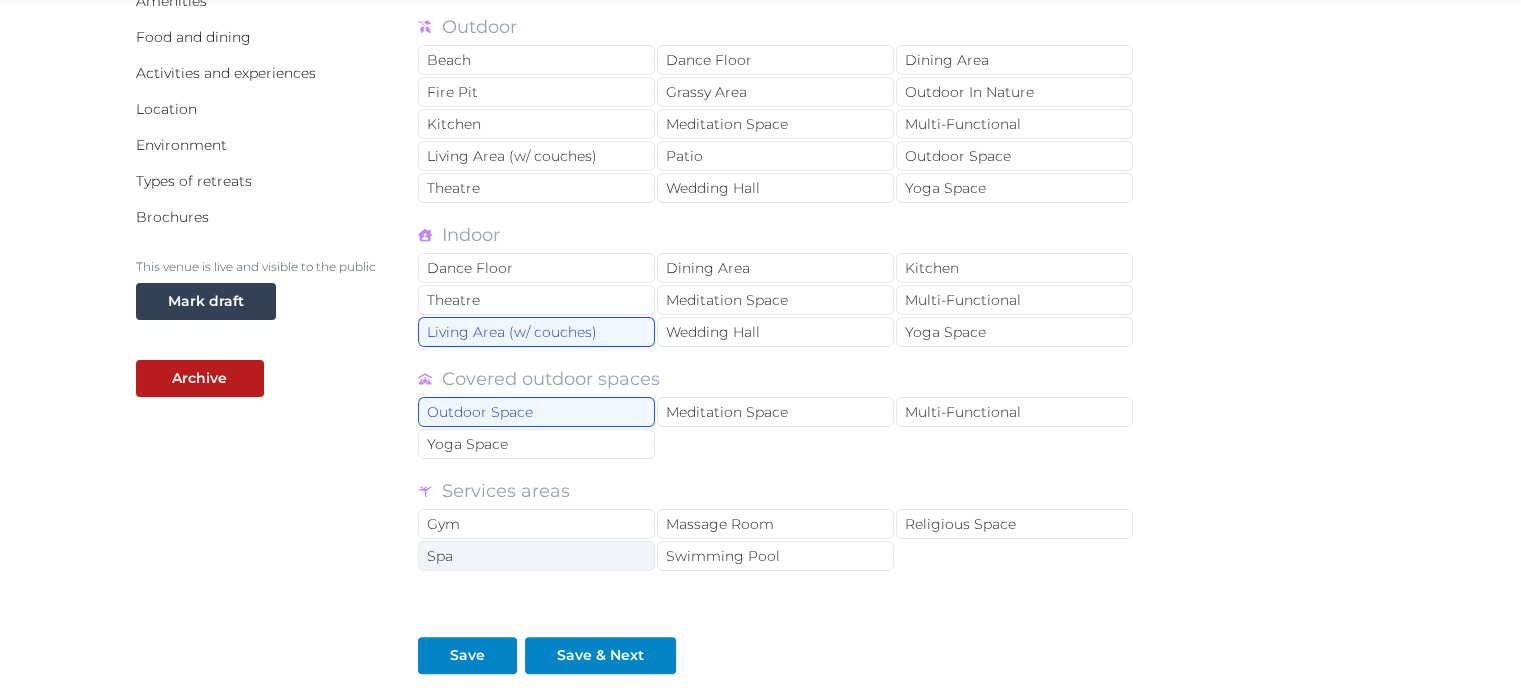 scroll, scrollTop: 400, scrollLeft: 0, axis: vertical 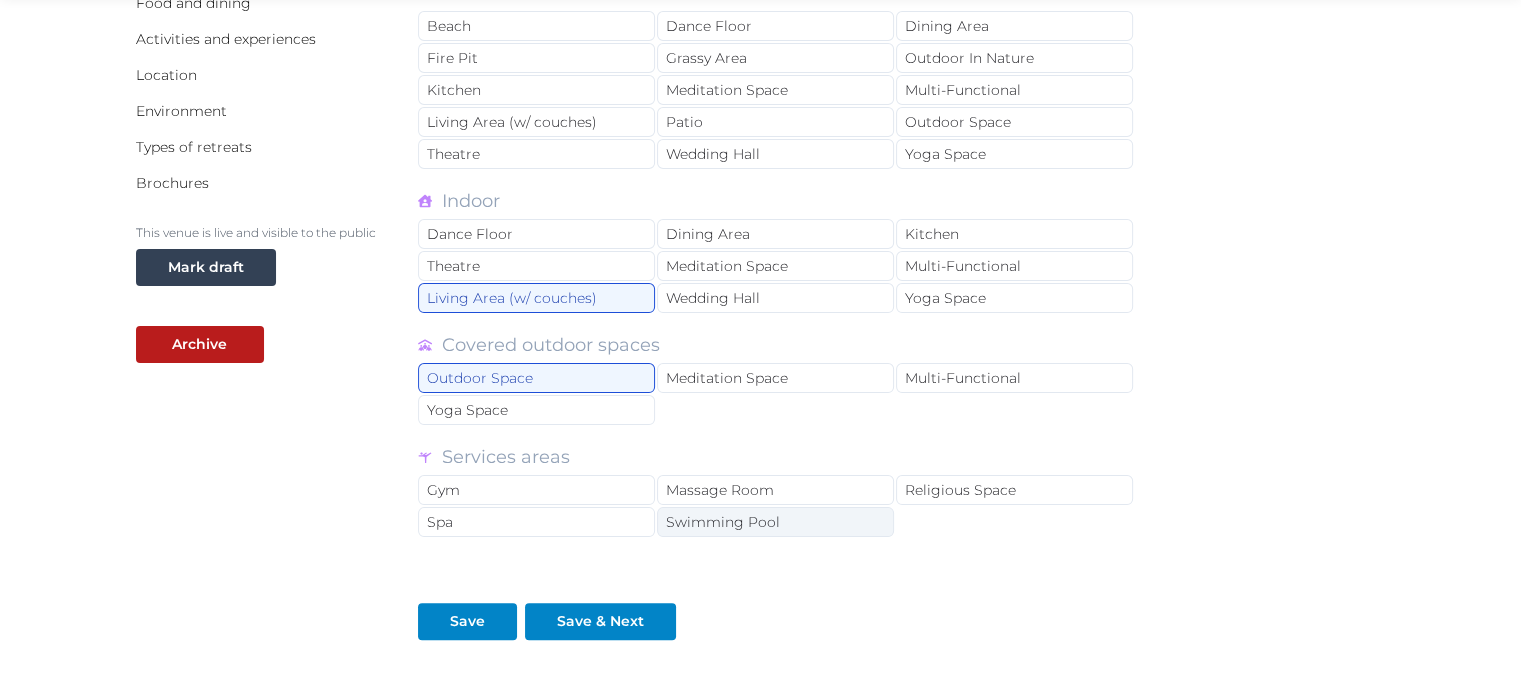 click on "Swimming Pool" at bounding box center [775, 522] 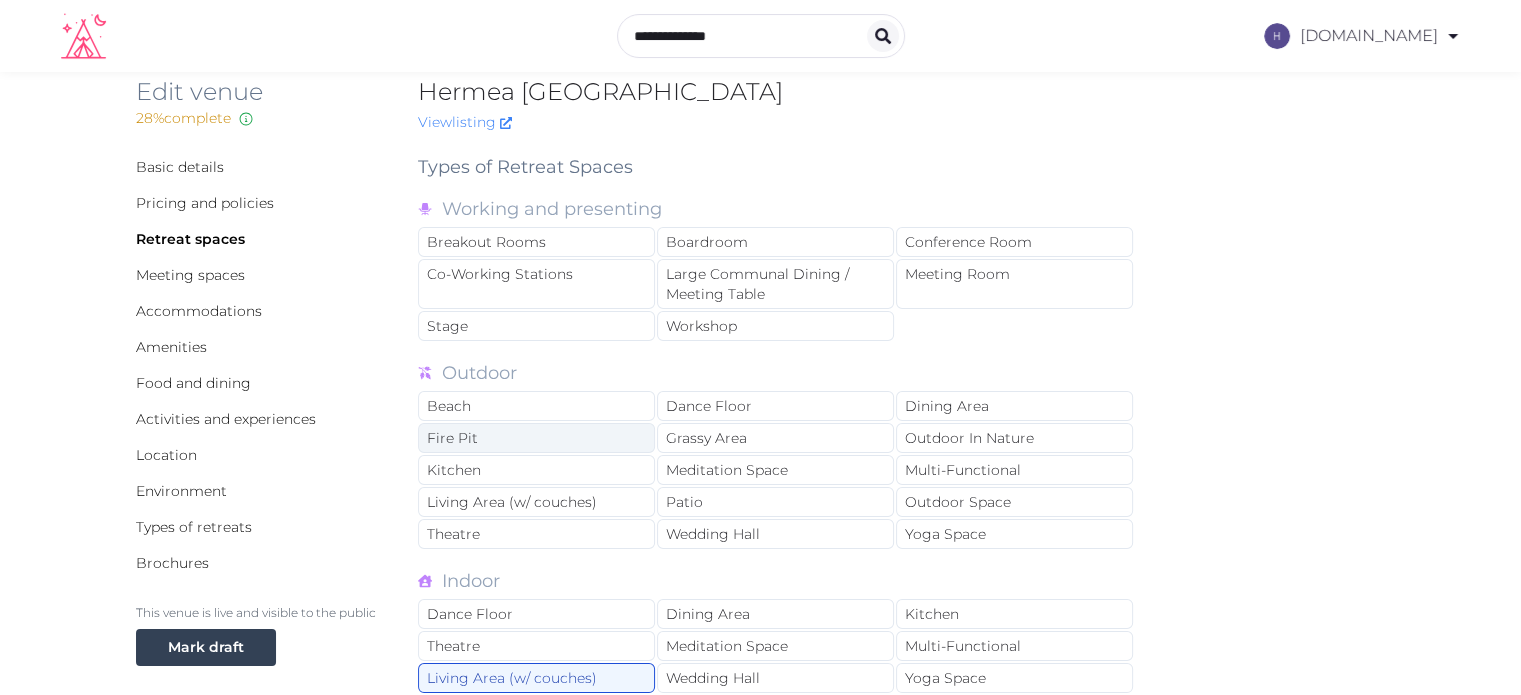 scroll, scrollTop: 0, scrollLeft: 0, axis: both 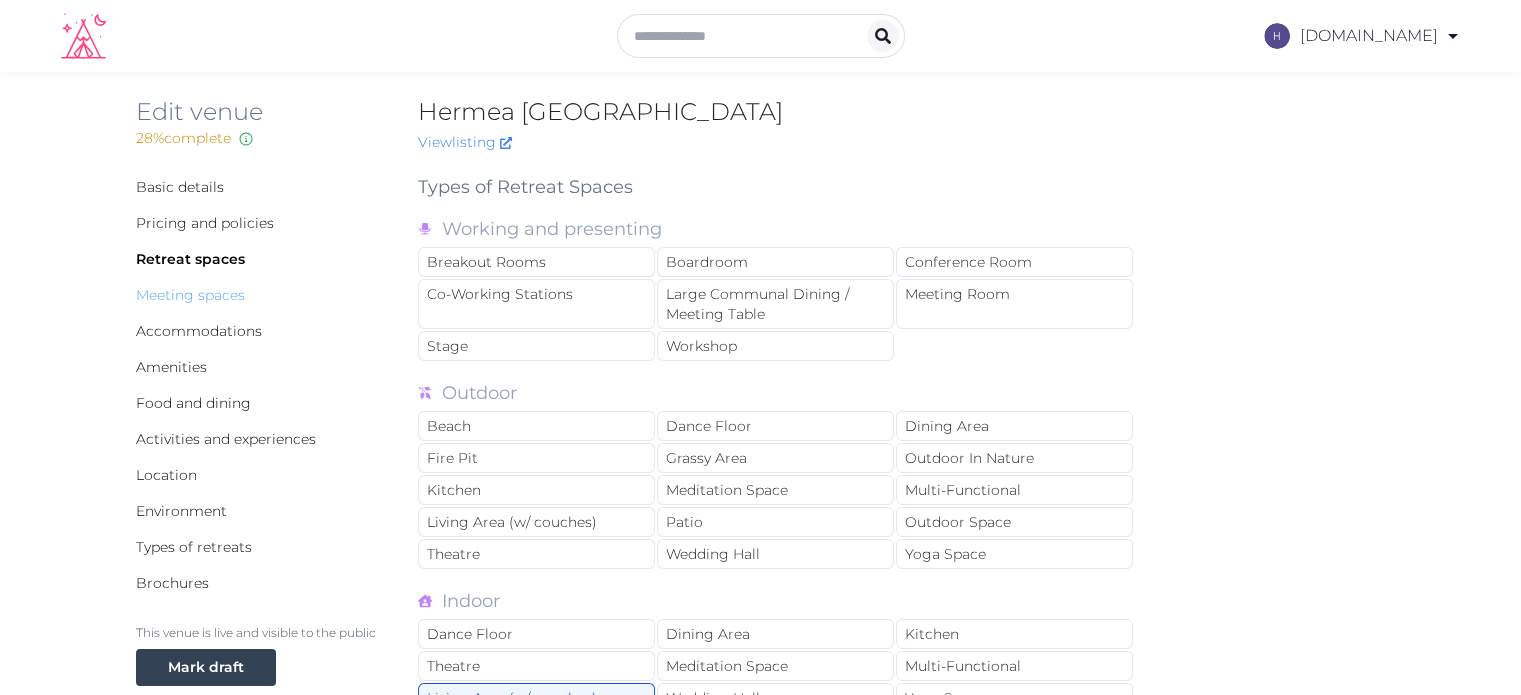 click on "Meeting spaces" at bounding box center (190, 295) 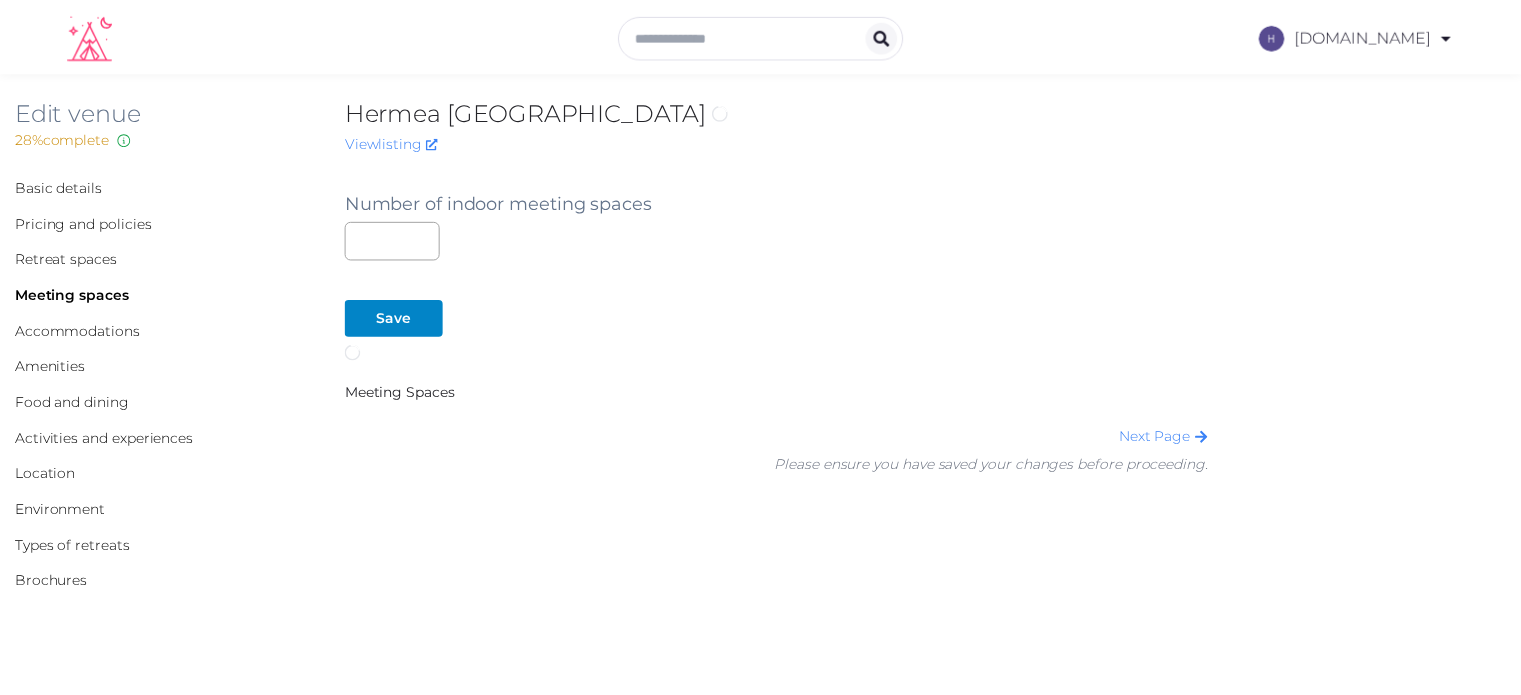 scroll, scrollTop: 0, scrollLeft: 0, axis: both 